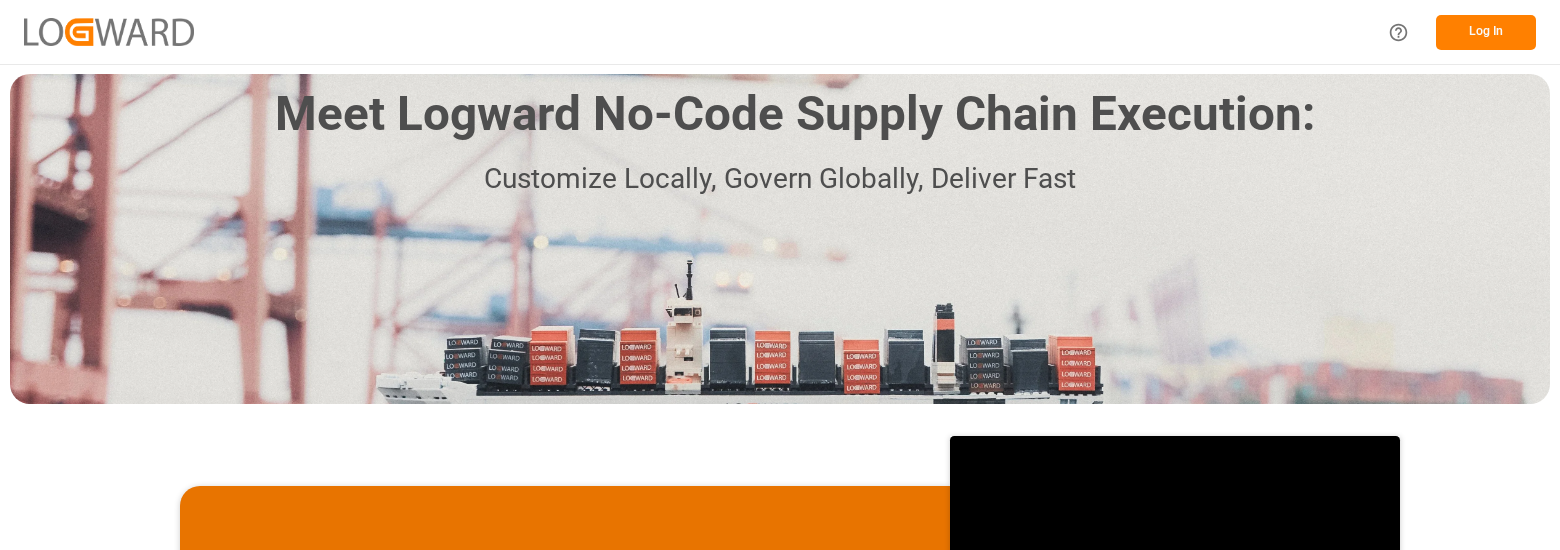 scroll, scrollTop: 0, scrollLeft: 0, axis: both 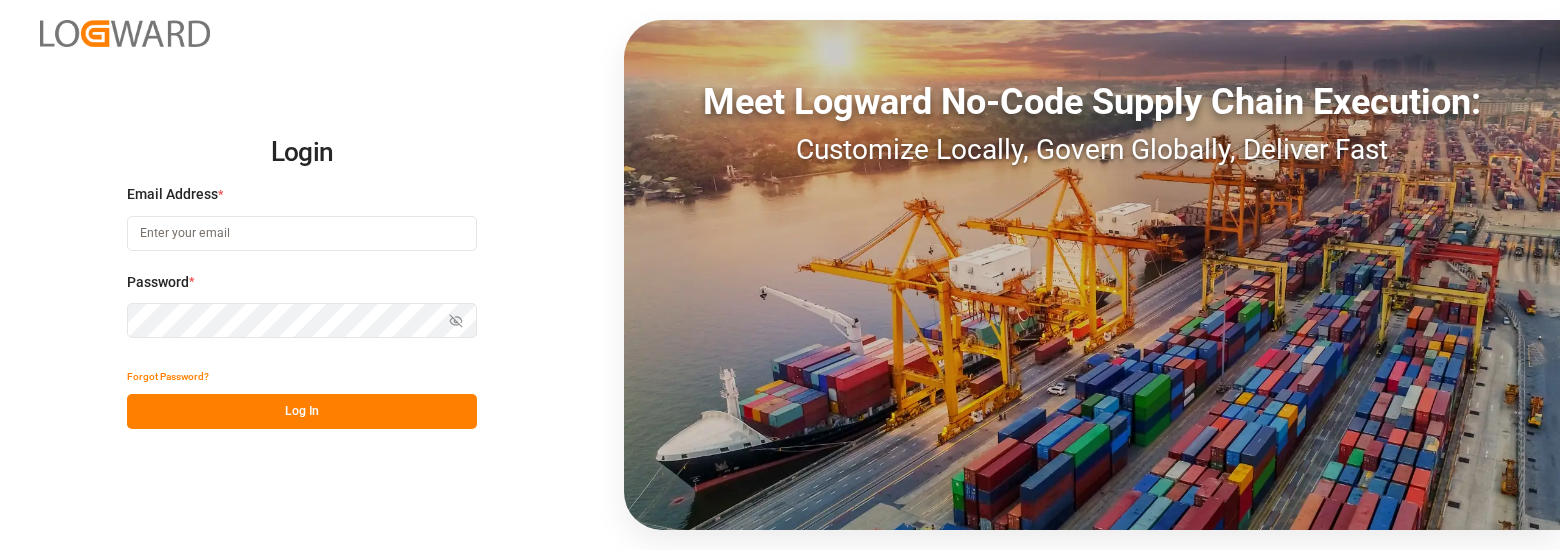 type on "karen.pilon@americanmusicandsound.com" 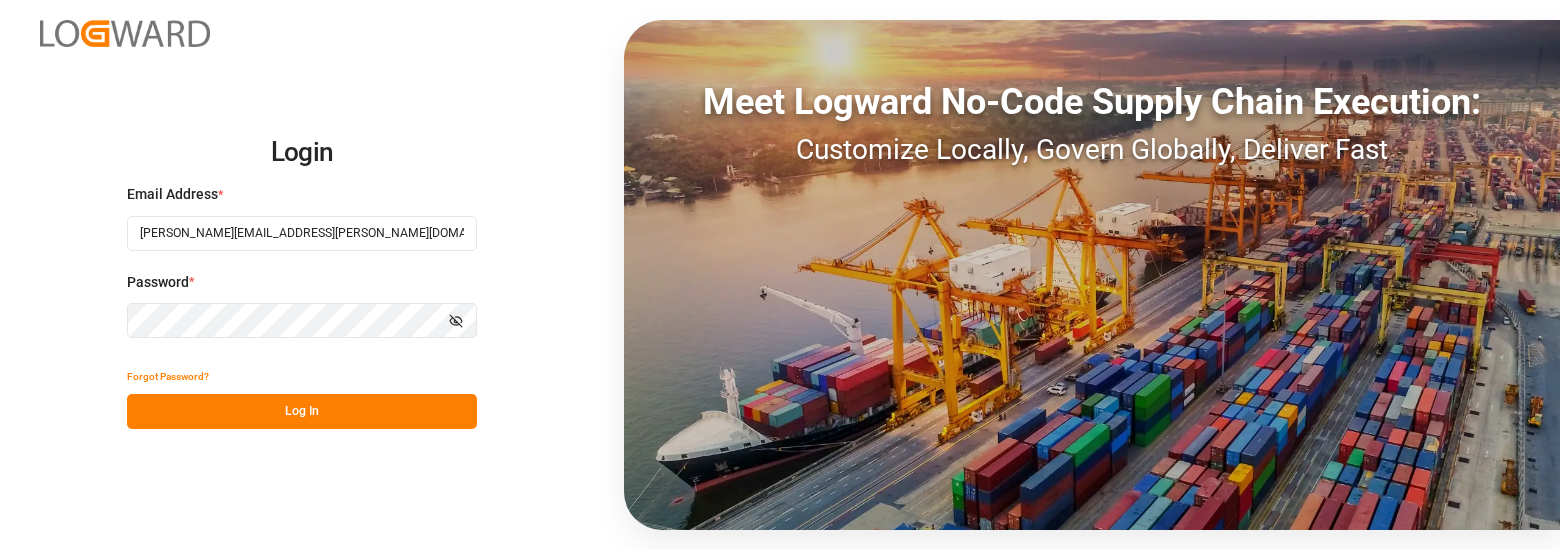 click on "Log In" at bounding box center [302, 411] 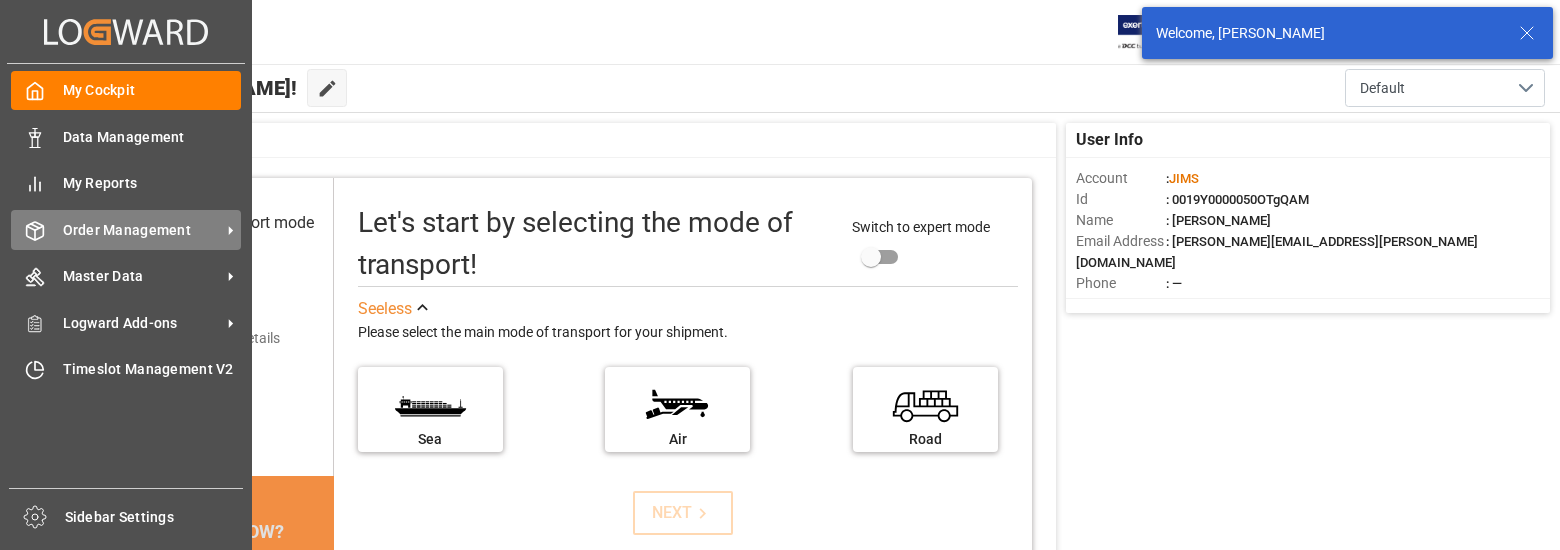 click on "Order Management" at bounding box center [142, 230] 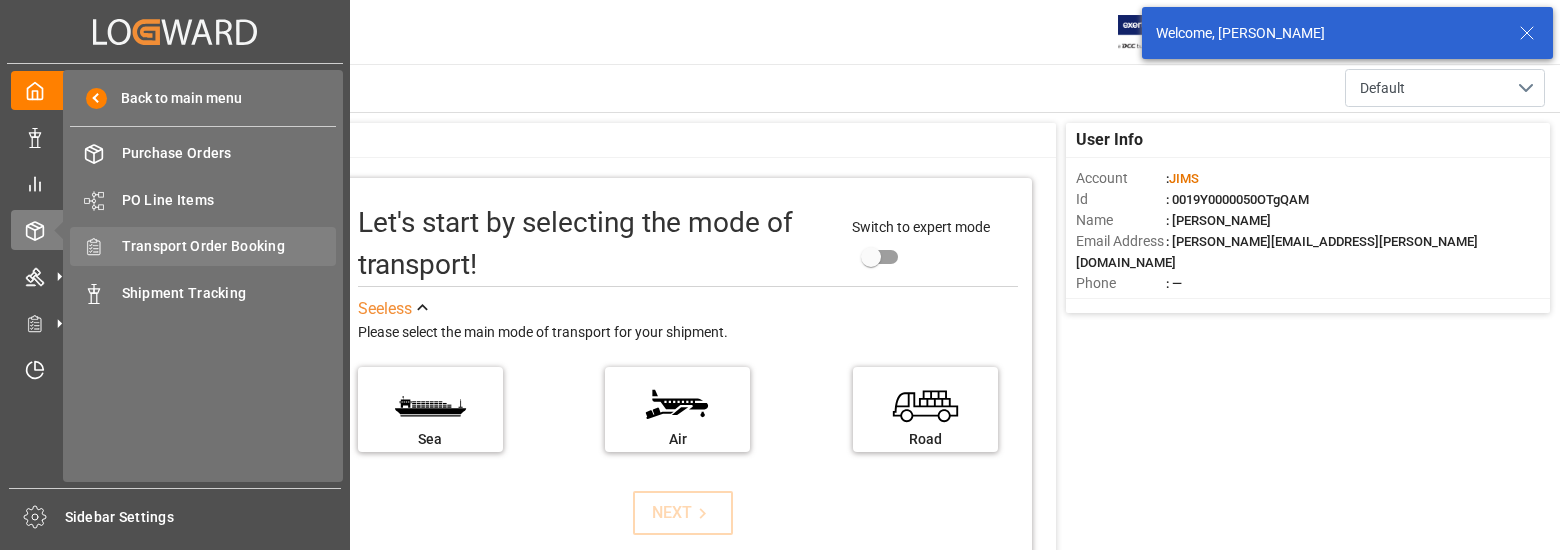 click on "Transport Order Booking" at bounding box center [229, 246] 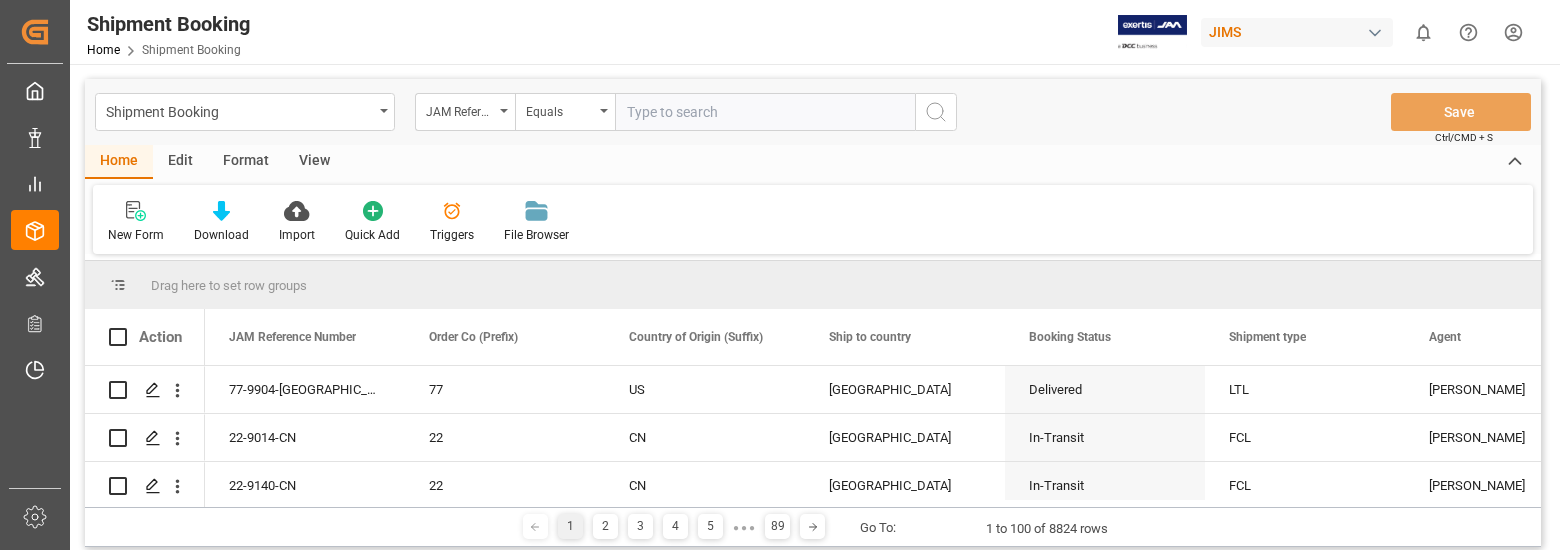 click at bounding box center [765, 112] 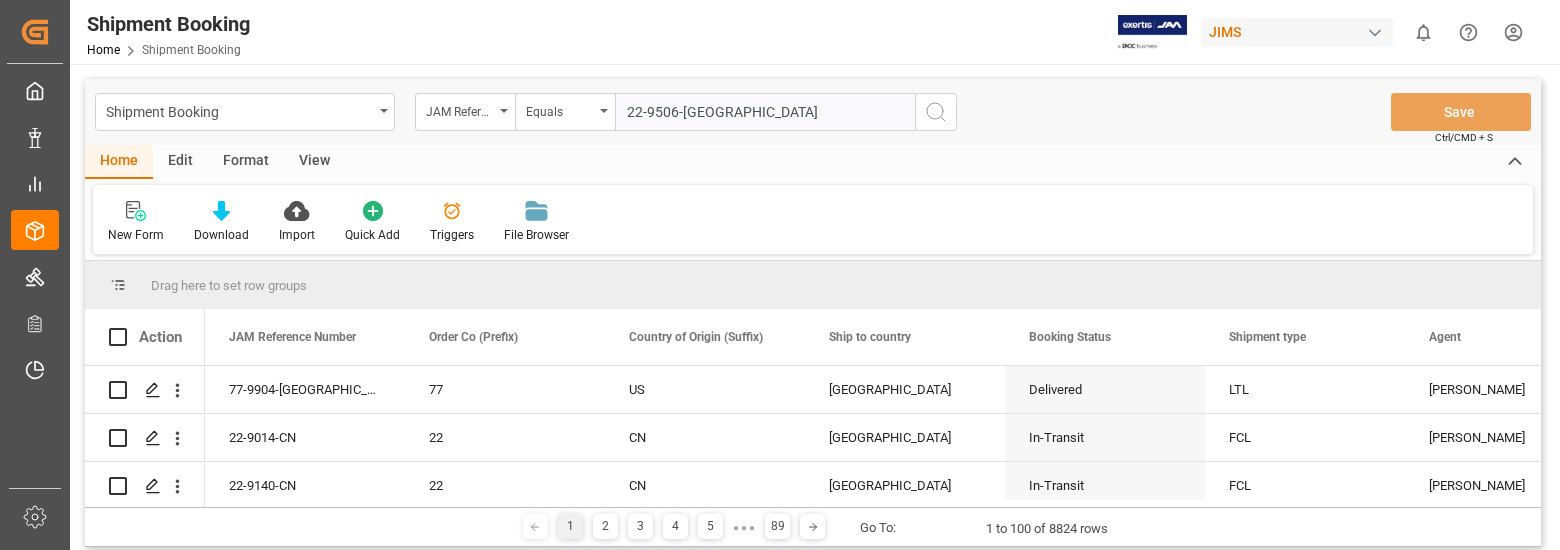 type on "22-9506-US" 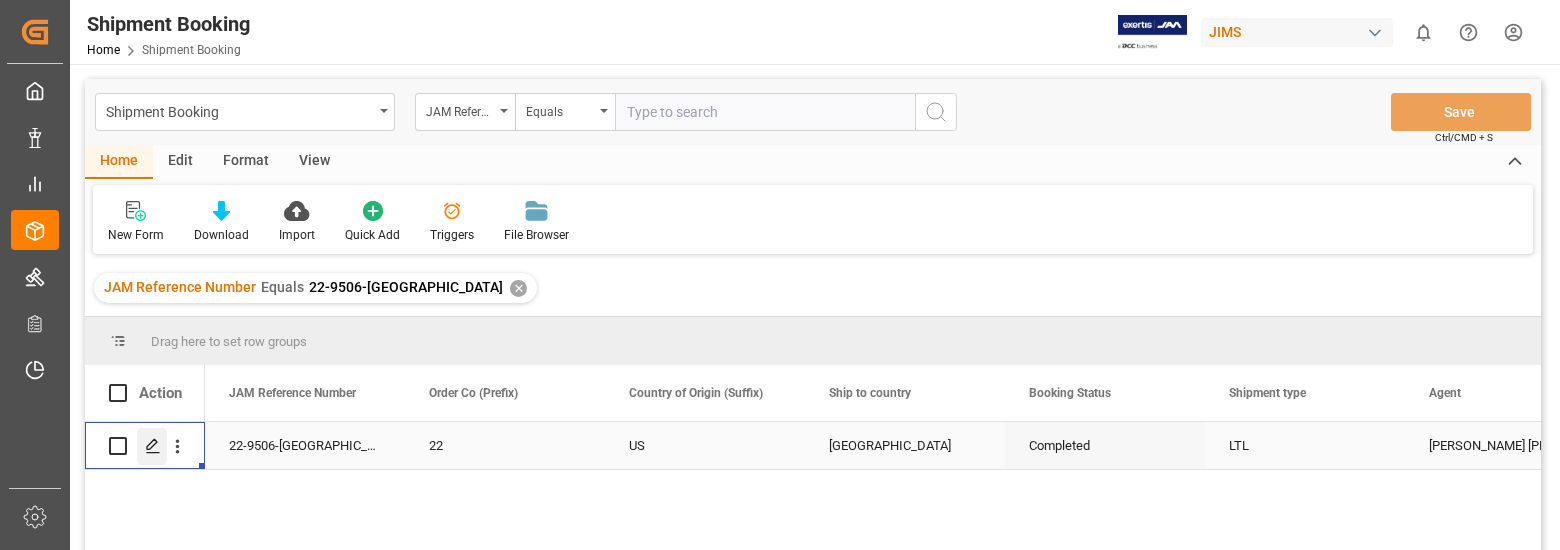 click 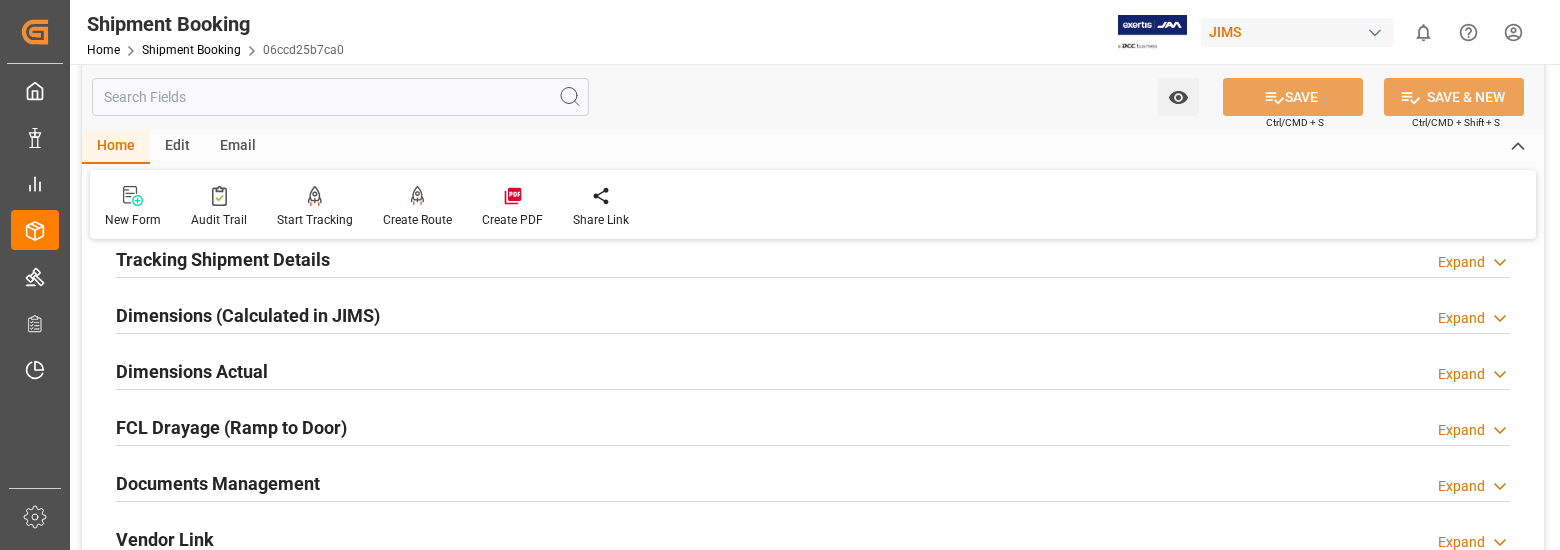 scroll, scrollTop: 500, scrollLeft: 0, axis: vertical 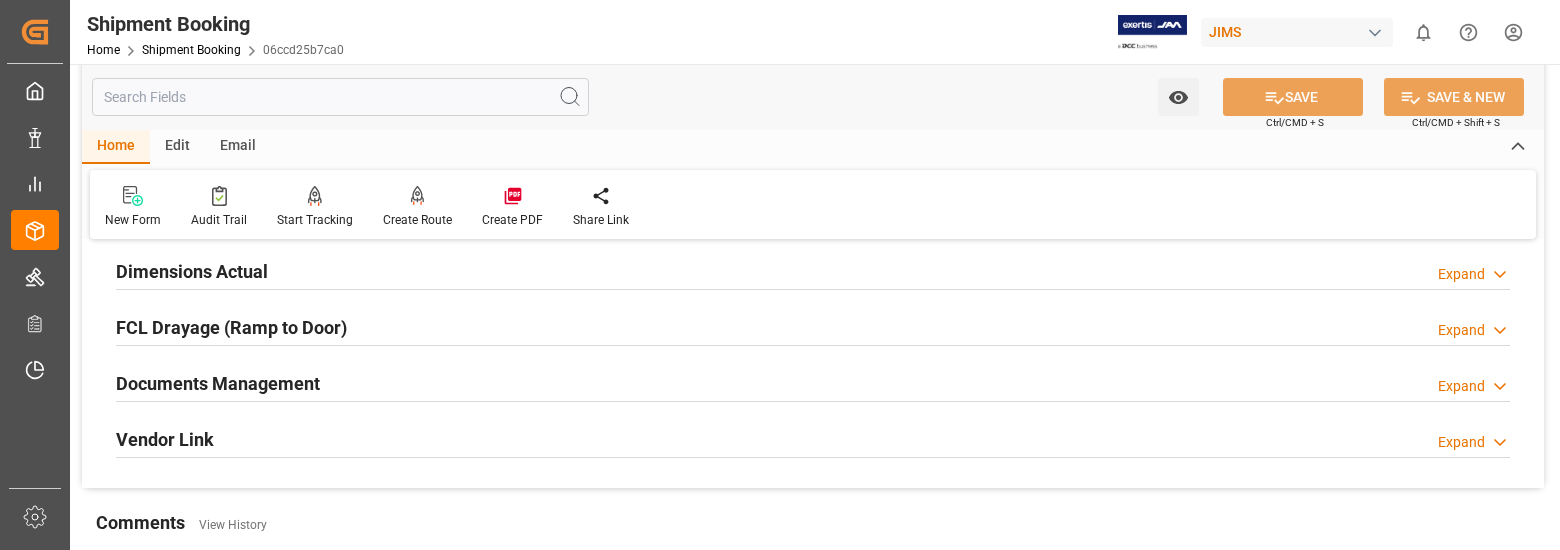 click on "Expand" at bounding box center (1461, 386) 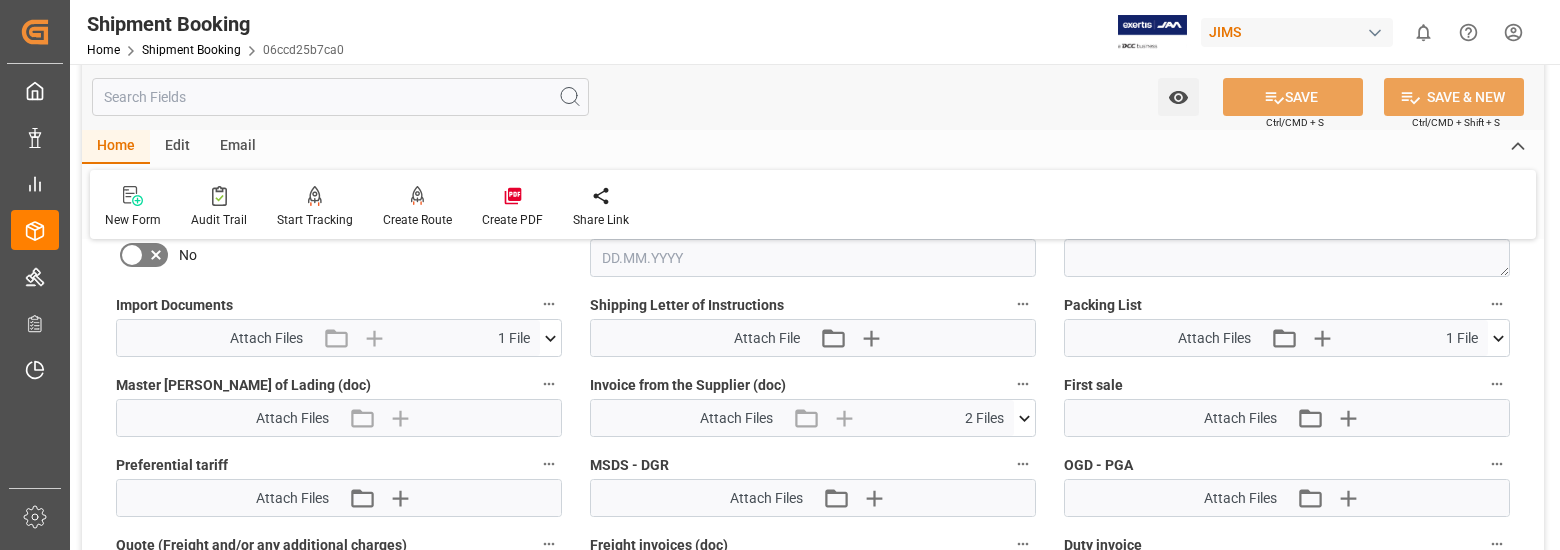 scroll, scrollTop: 900, scrollLeft: 0, axis: vertical 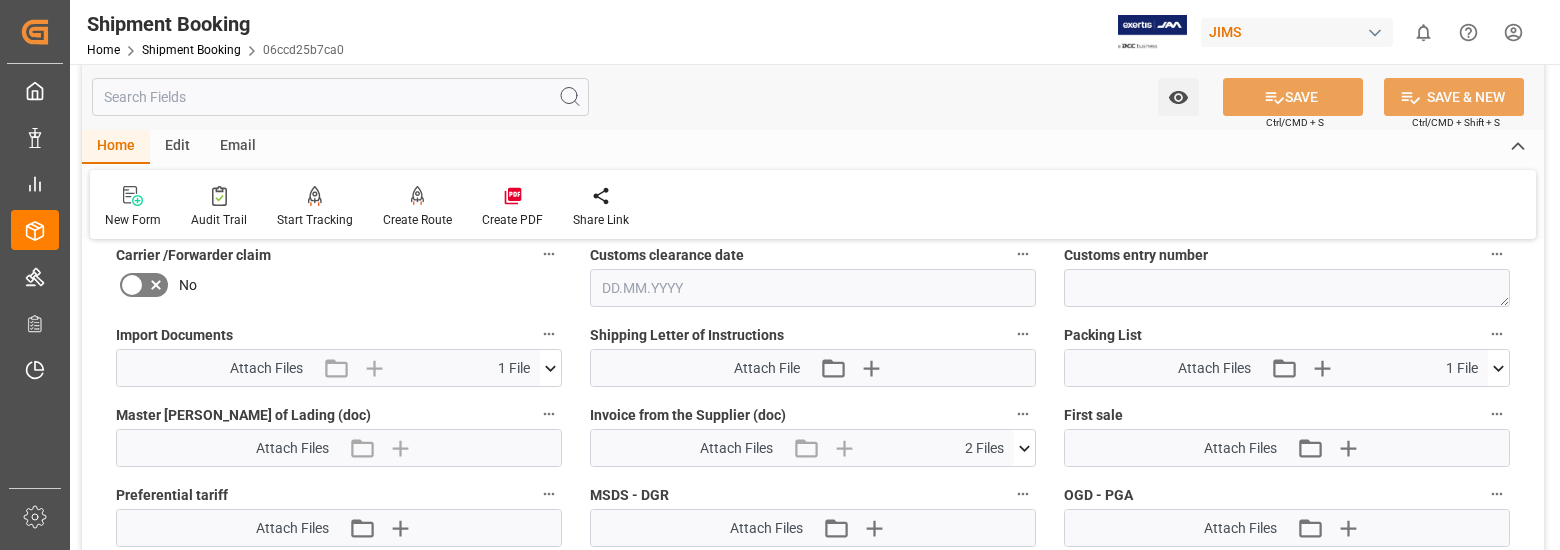 click 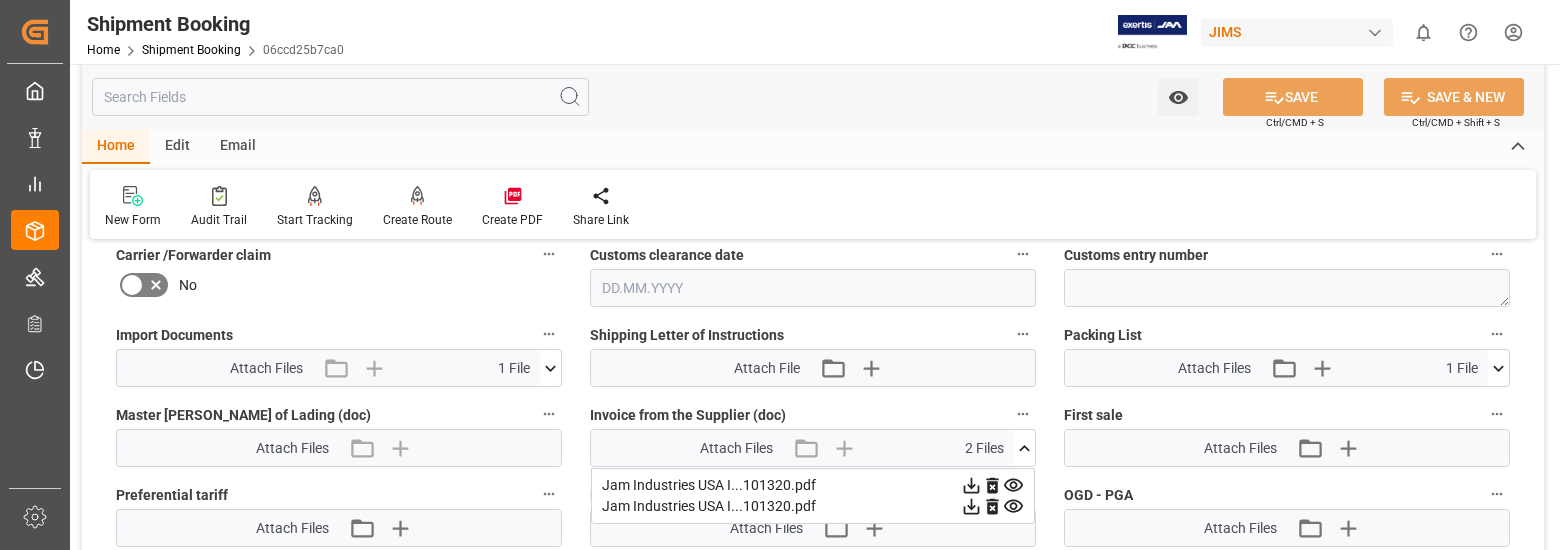 click 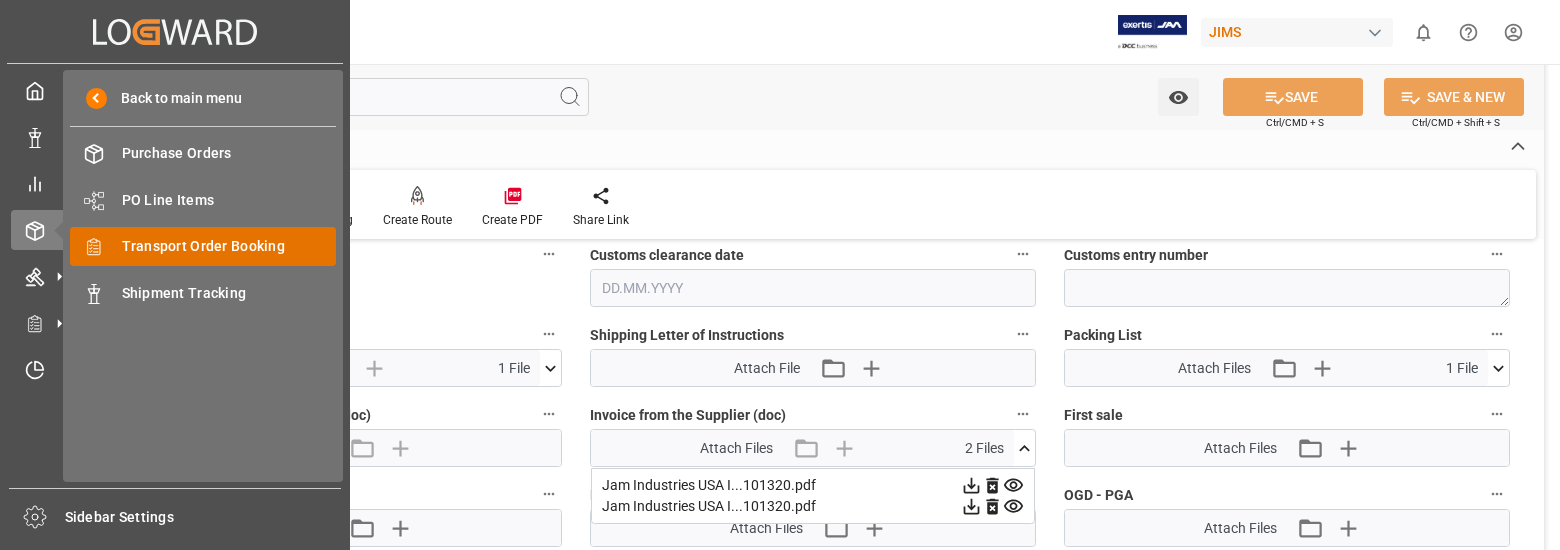 click on "Transport Order Booking" at bounding box center (229, 246) 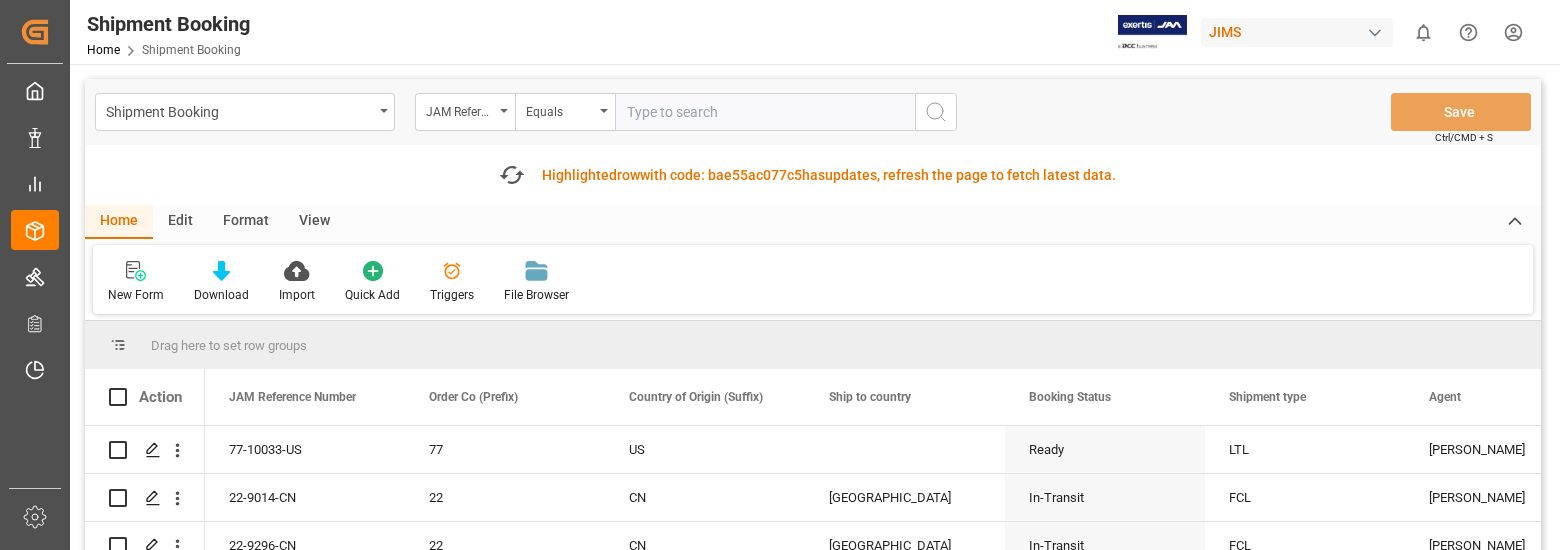 click at bounding box center [765, 112] 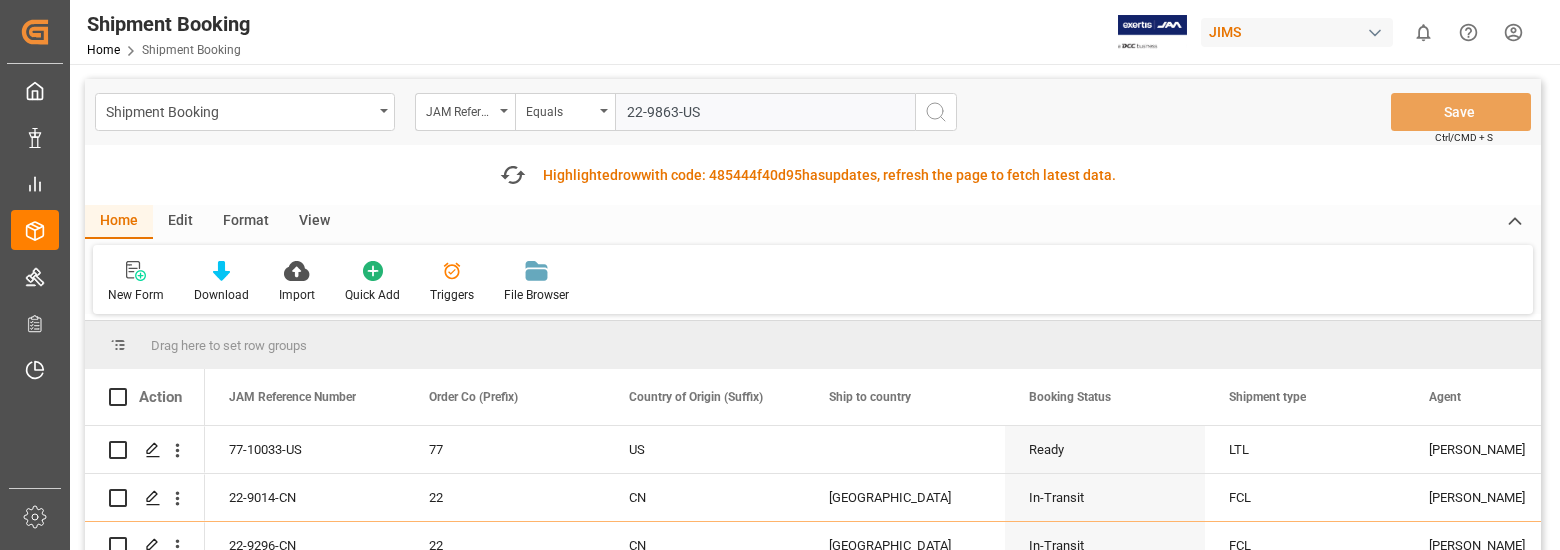 type on "22-9863-US" 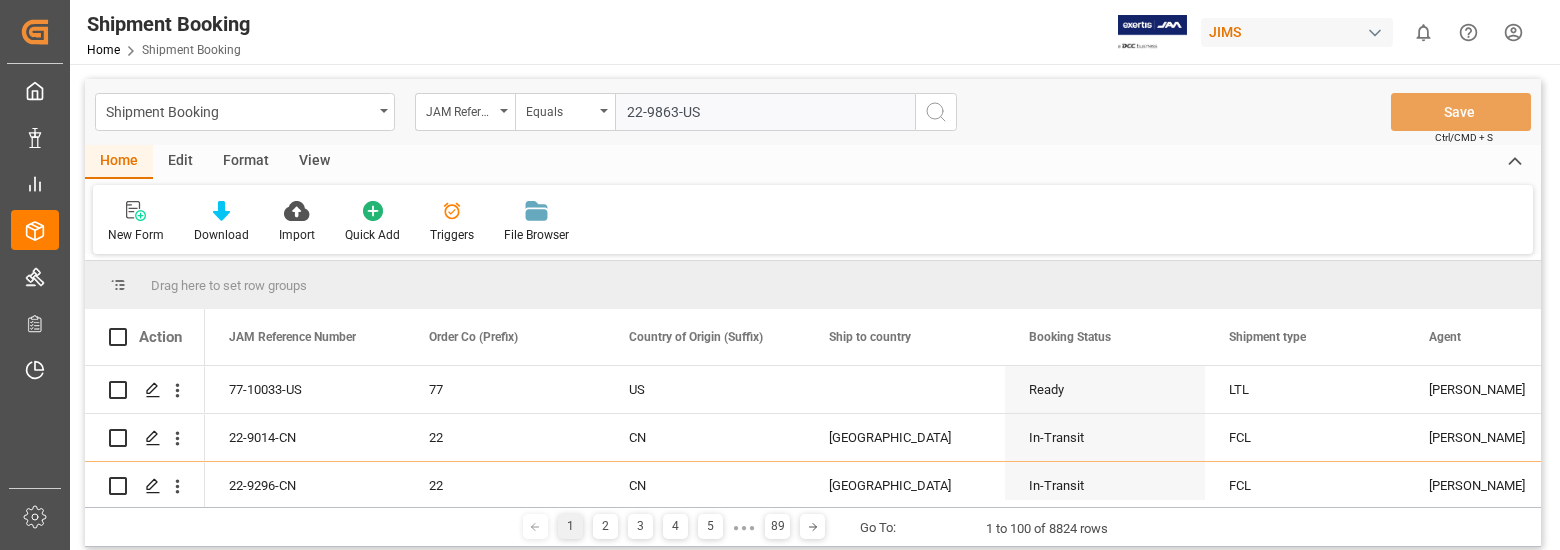 click 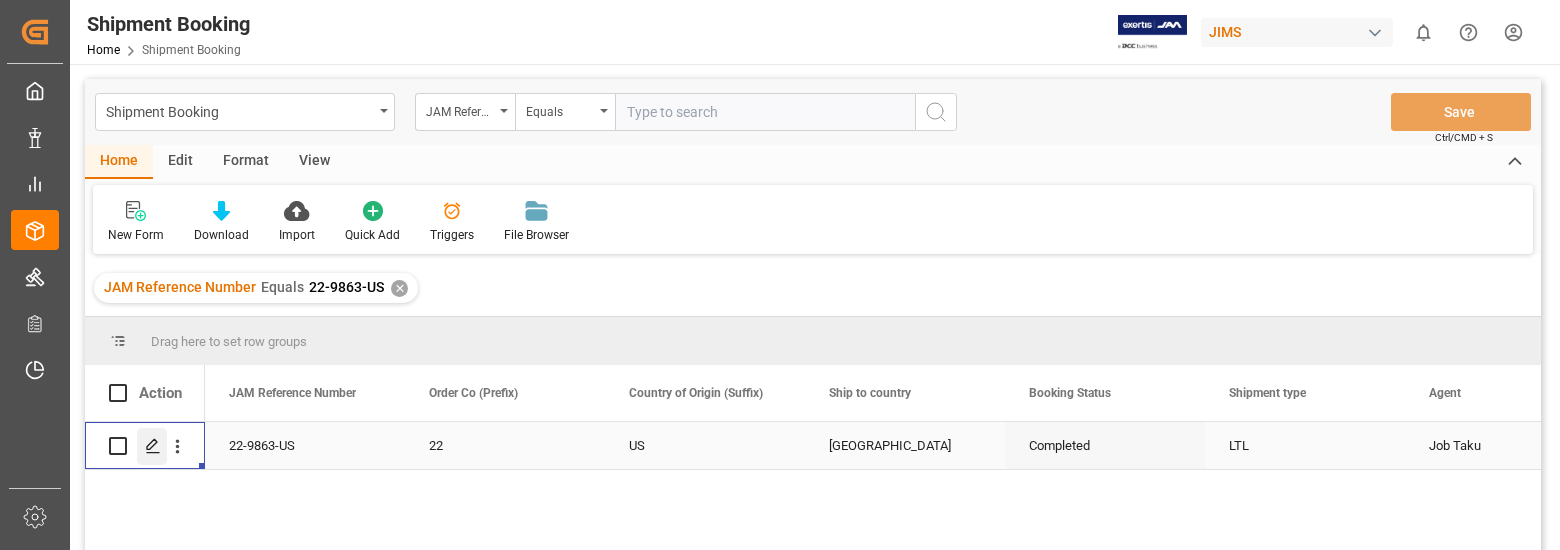 click 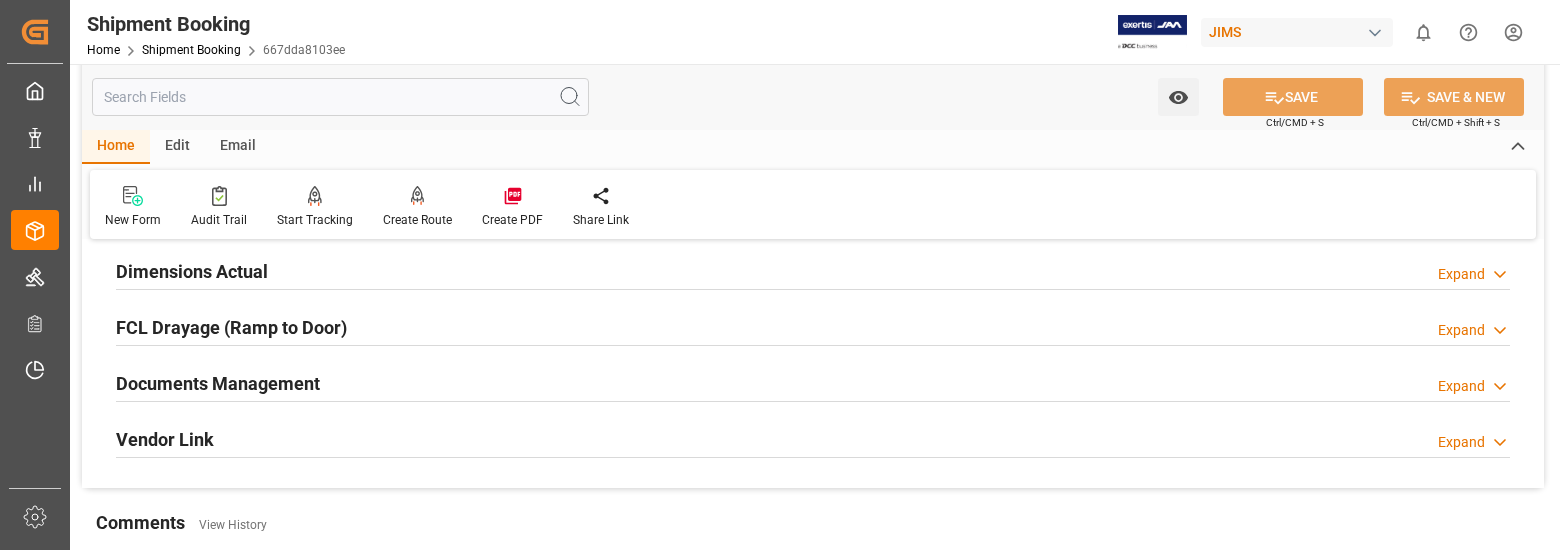 scroll, scrollTop: 600, scrollLeft: 0, axis: vertical 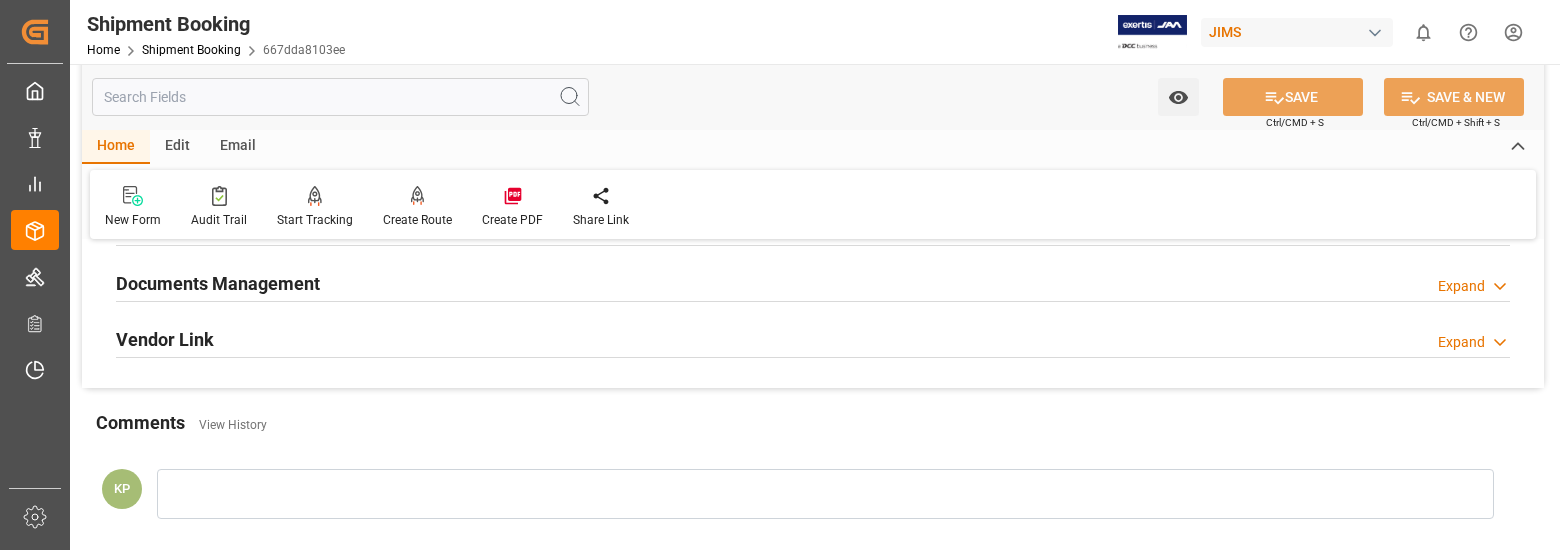click on "Expand" at bounding box center (1461, 286) 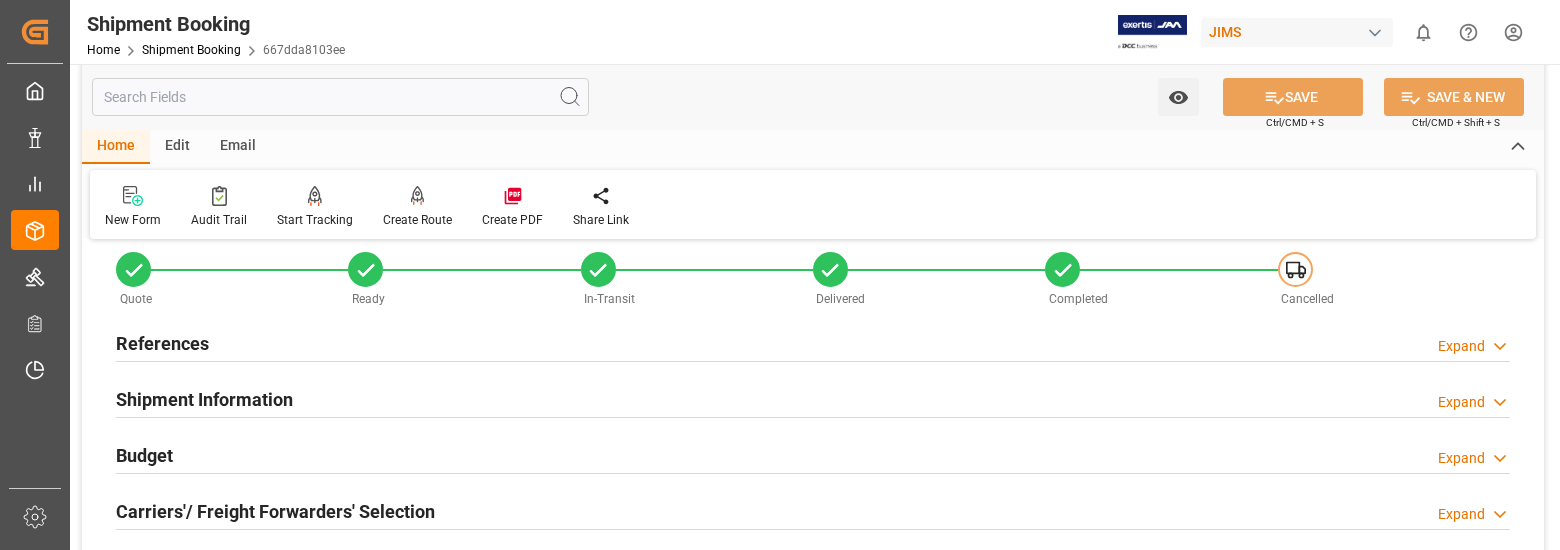 scroll, scrollTop: 0, scrollLeft: 0, axis: both 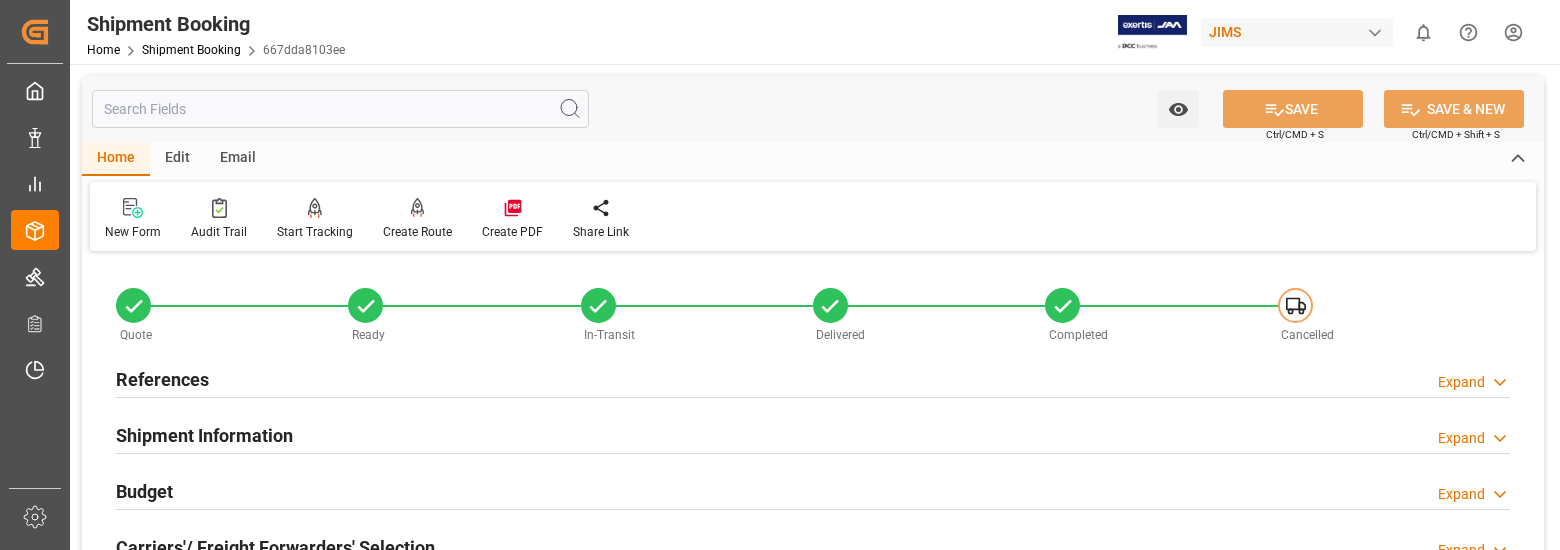 click on "Created by potrace 1.15, written by Peter Selinger 2001-2017 Created by potrace 1.15, written by Peter Selinger 2001-2017 My Cockpit My Cockpit Data Management Data Management My Reports My Reports Order Management Order Management Master Data Master Data Logward Add-ons Logward Add-ons Timeslot Management V2 Timeslot Management V2 Sidebar Settings Back to main menu Purchase Orders Purchase Orders PO Line Items PO Line Items Transport Order Booking Transport Order Booking Shipment Tracking Shipment Tracking Shipment Booking Home Shipment Booking 667dda8103ee JIMS 0 Notifications Only show unread All Watching Mark all categories read No notifications Watch Option   SAVE Ctrl/CMD + S    SAVE & NEW Ctrl/CMD + Shift + S Home Edit Email New Form Audit Trail Start Tracking Create Empty Shipment Tracking Create Route Create PDF Share Link   Quote Ready In-Transit Delivered Completed Cancelled   References Expand JAM Reference Number     22-9863-US Order Co (Prefix)   *   22 Country of Origin (Suffix)   *   US" at bounding box center [780, 275] 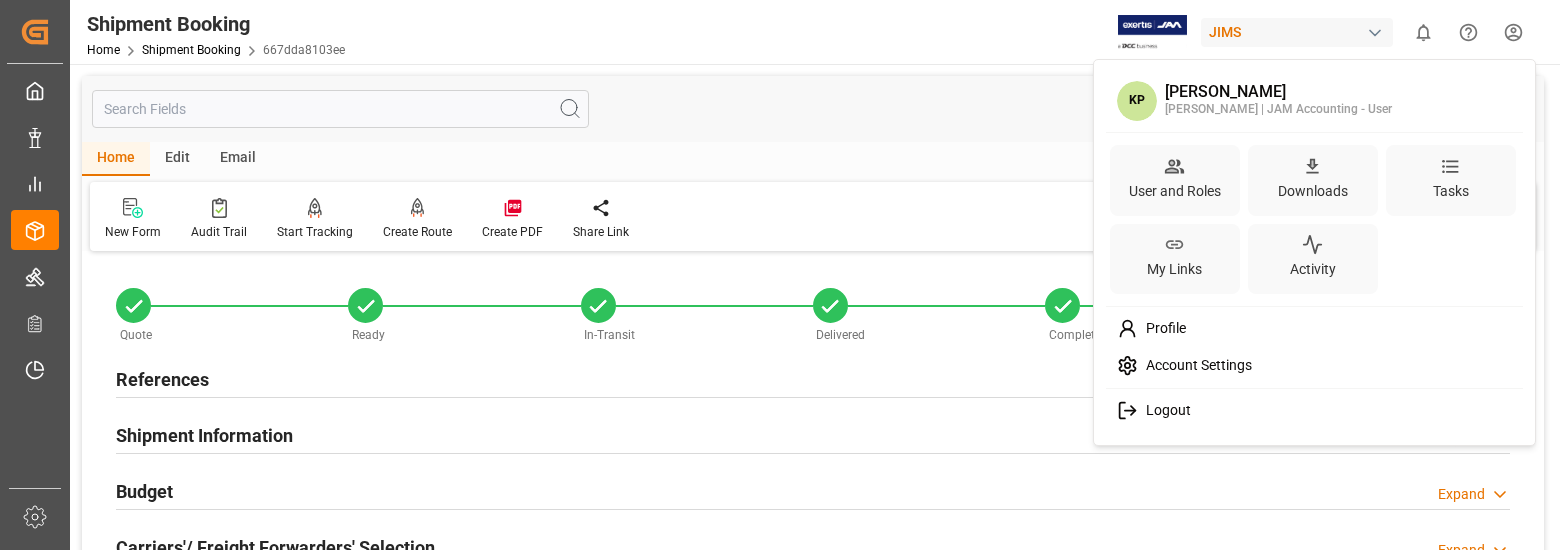 click on "Logout" at bounding box center (1164, 411) 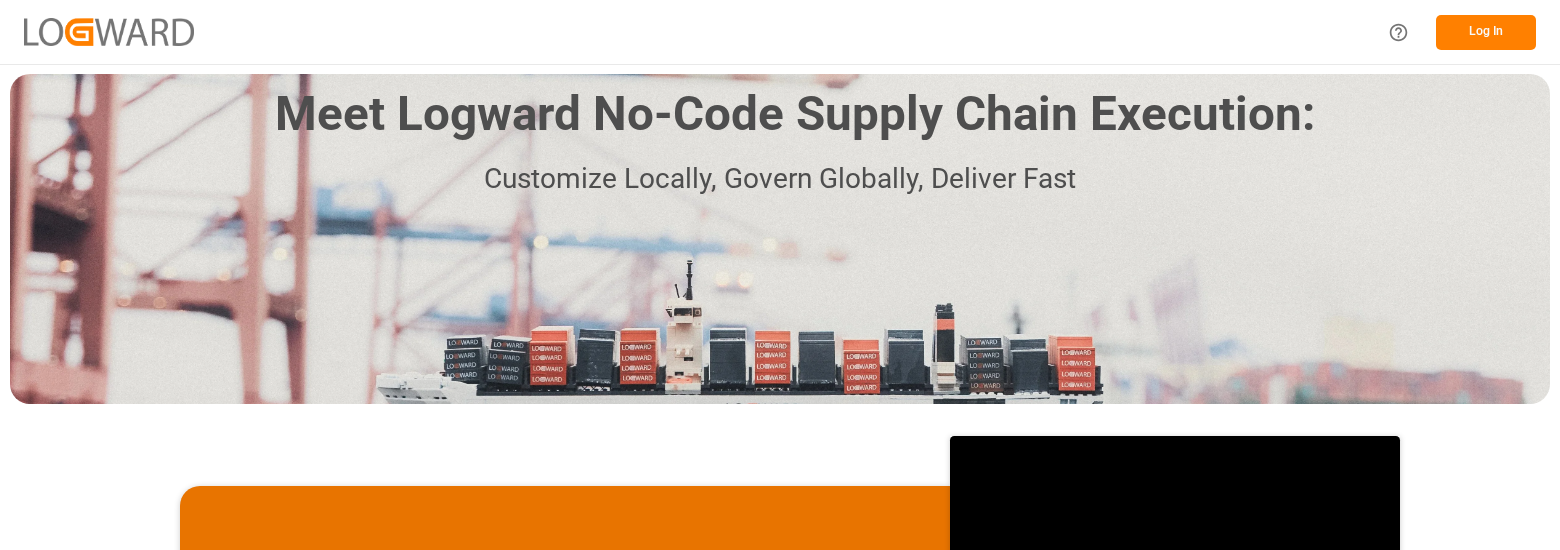 scroll, scrollTop: 0, scrollLeft: 0, axis: both 